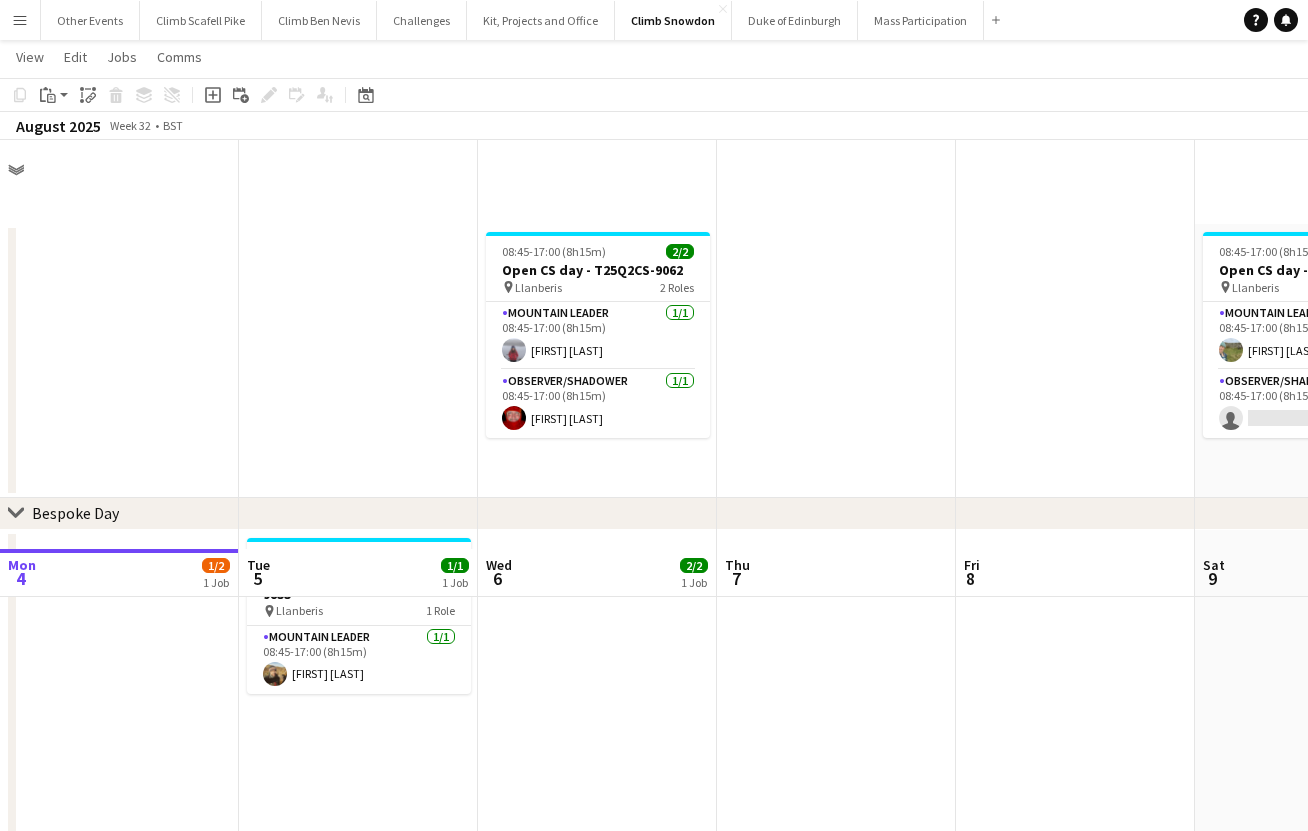 scroll, scrollTop: 408, scrollLeft: 0, axis: vertical 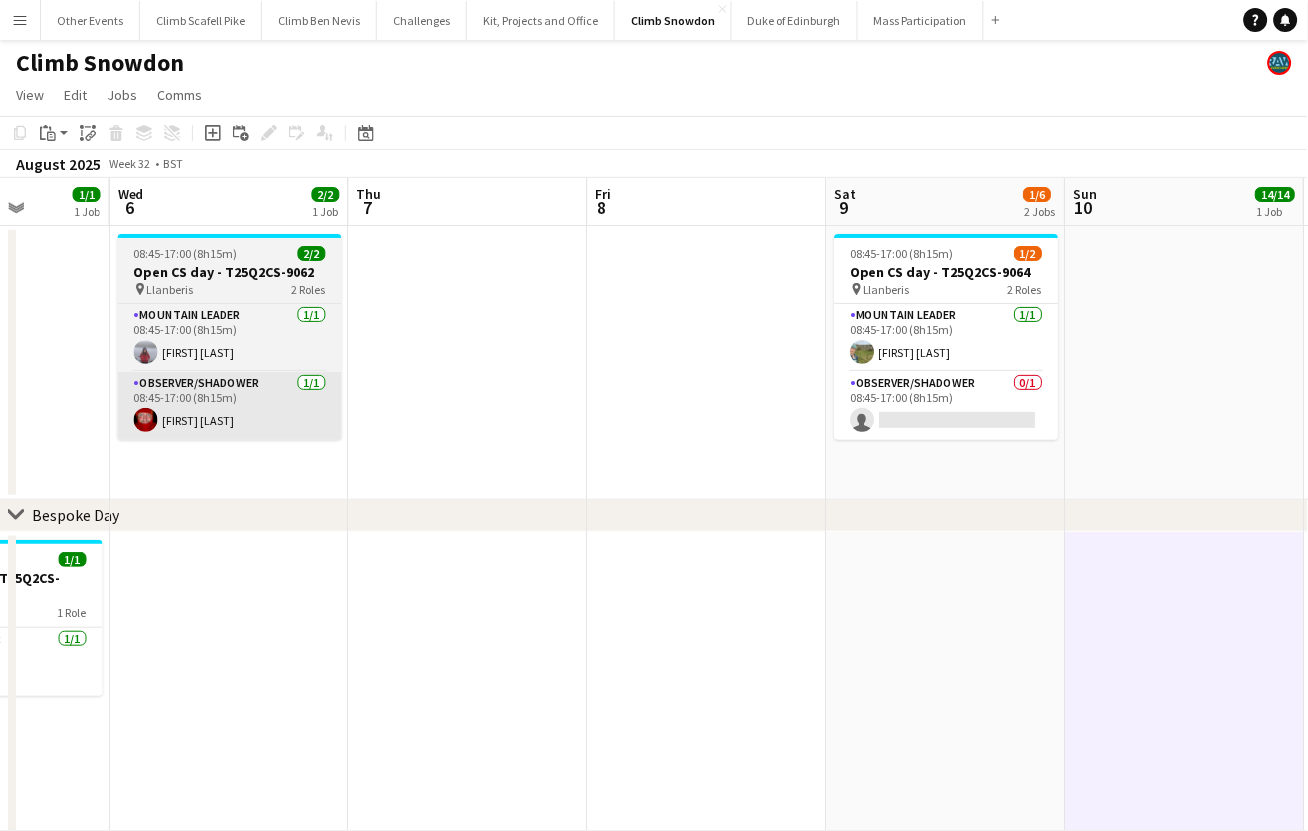 drag, startPoint x: 447, startPoint y: 409, endPoint x: 544, endPoint y: 411, distance: 97.020615 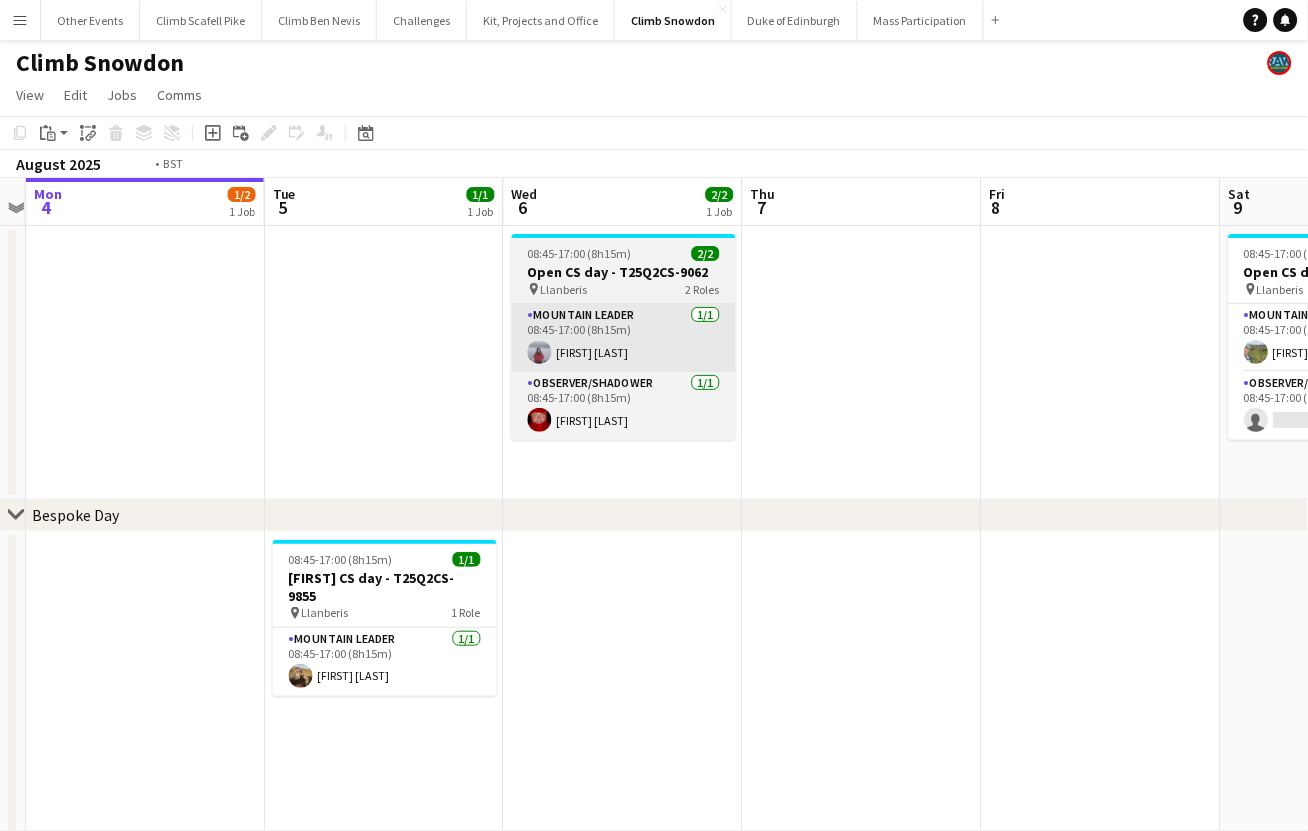 drag, startPoint x: 627, startPoint y: 430, endPoint x: 968, endPoint y: 370, distance: 346.23834 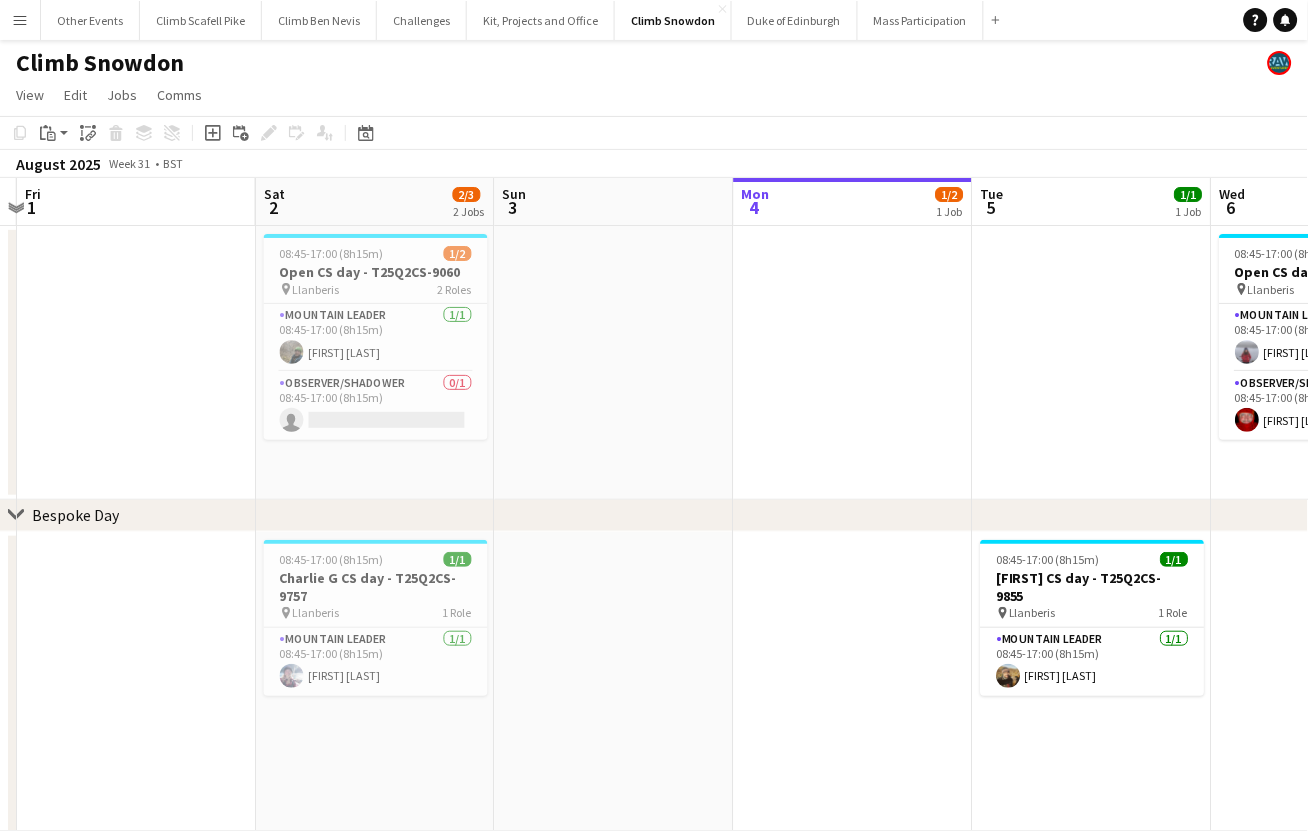 drag, startPoint x: 668, startPoint y: 419, endPoint x: 1101, endPoint y: 382, distance: 434.57794 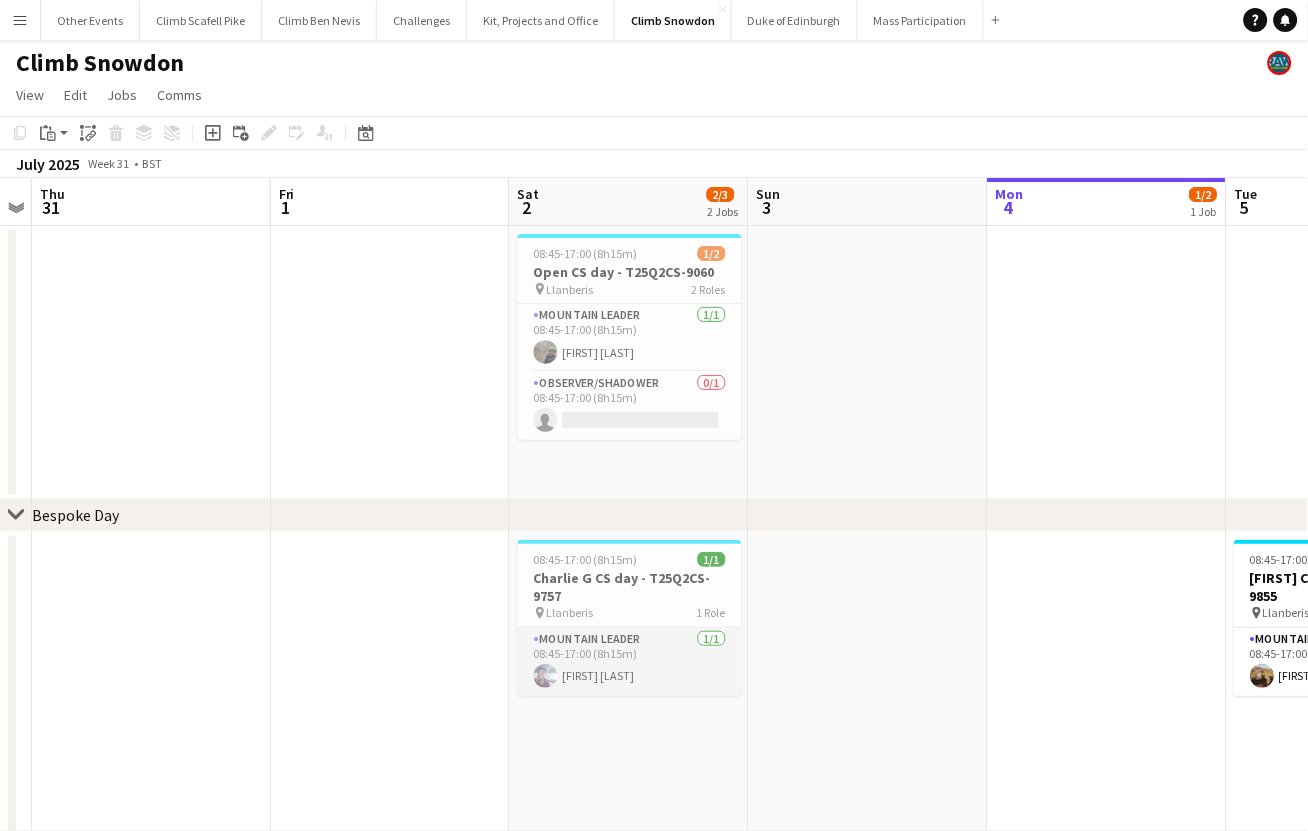 click on "Mountain Leader    1/1   08:45-17:00 (8h15m)
[FIRST] [LAST]" at bounding box center (630, 662) 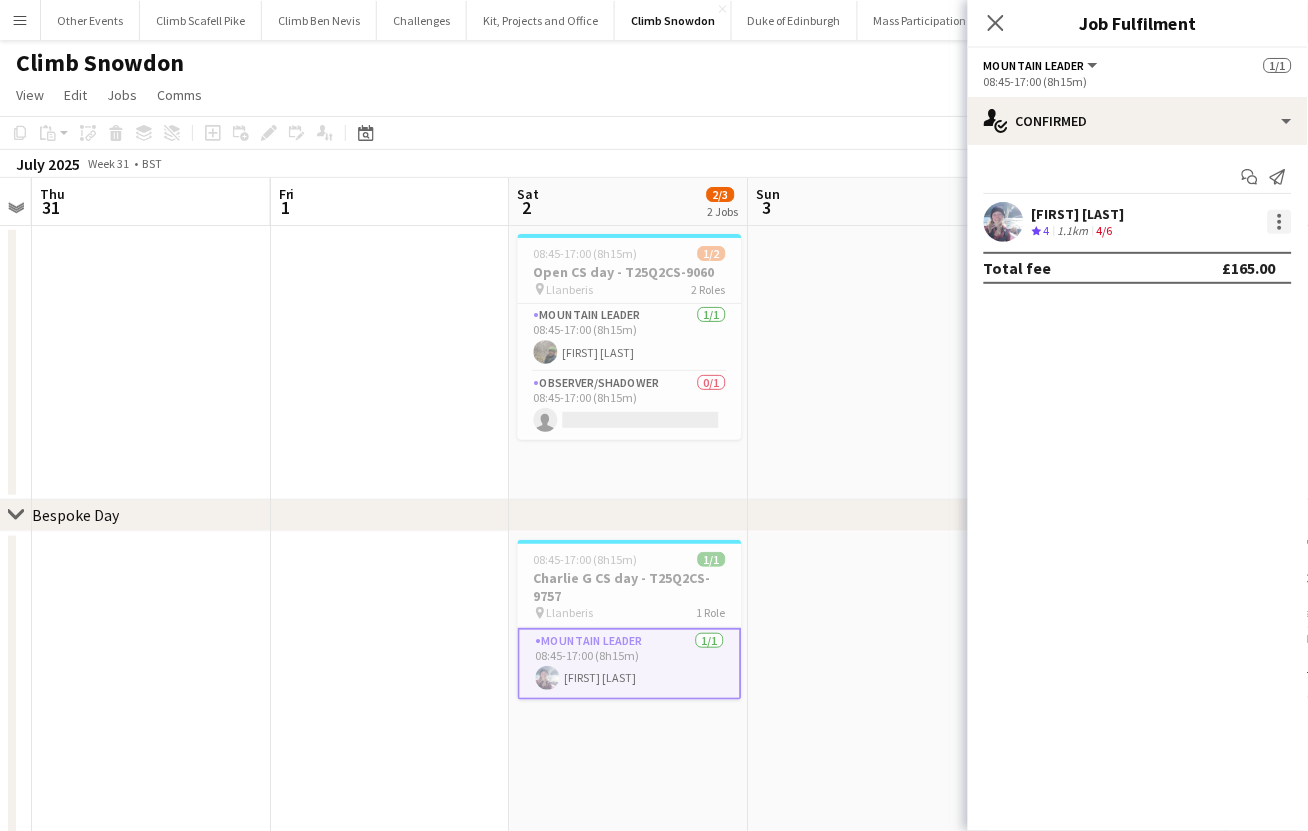 click at bounding box center [1280, 222] 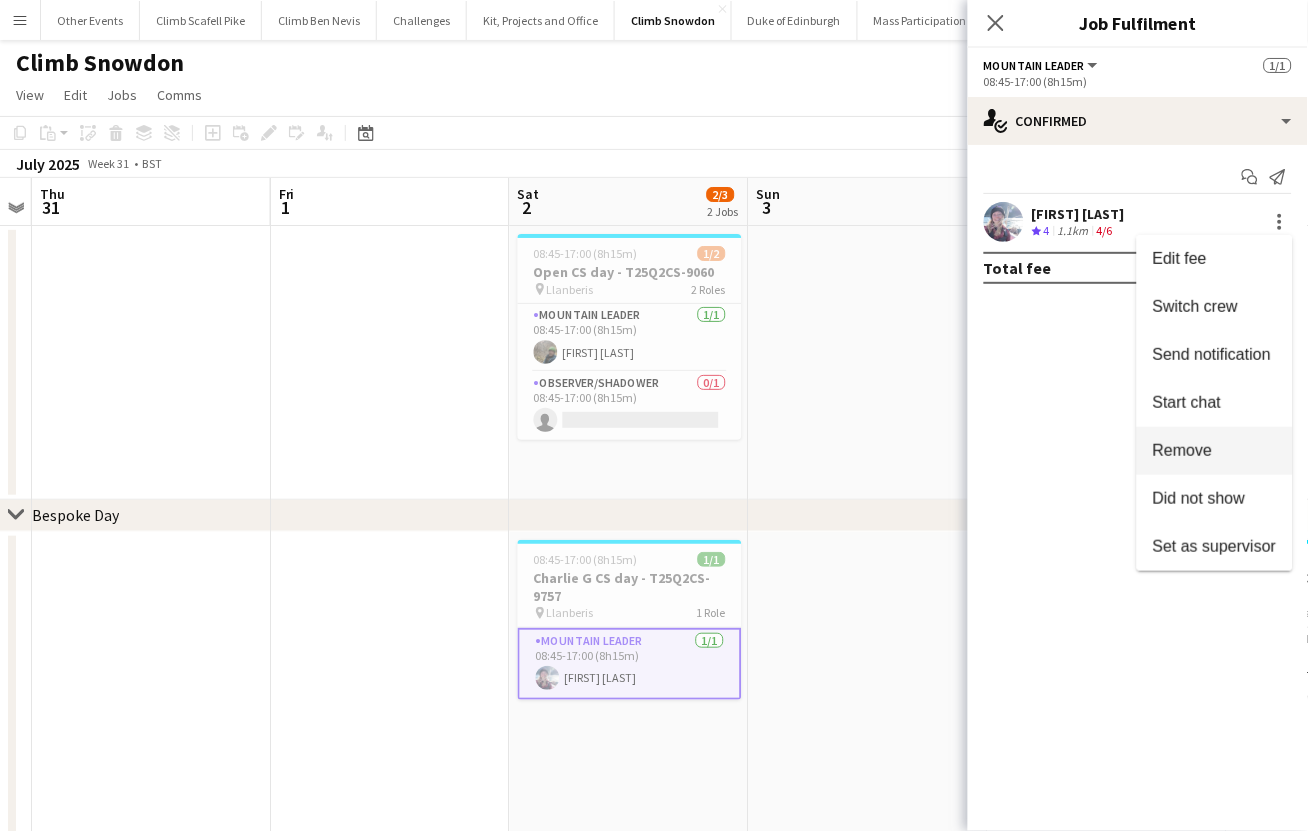 click on "Remove" at bounding box center (1215, 451) 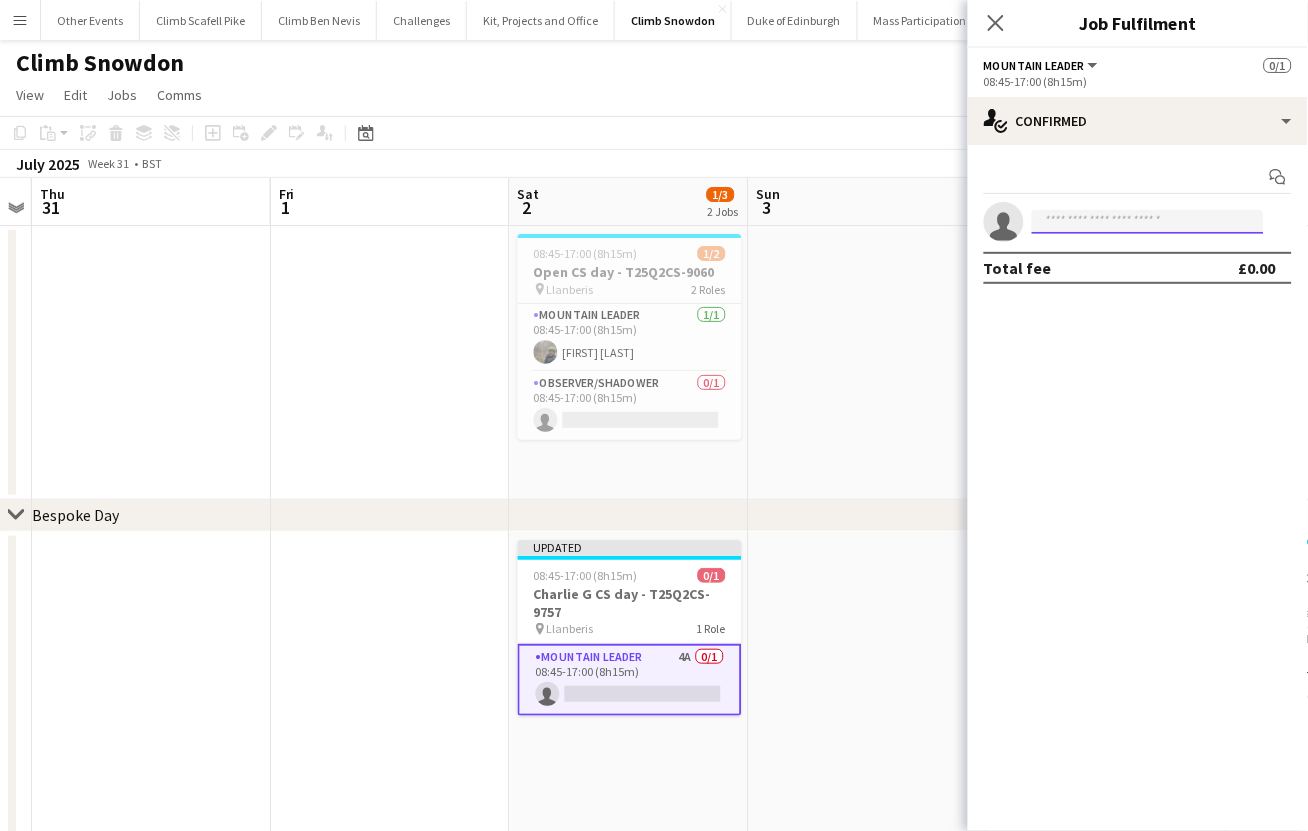 click at bounding box center [1148, 222] 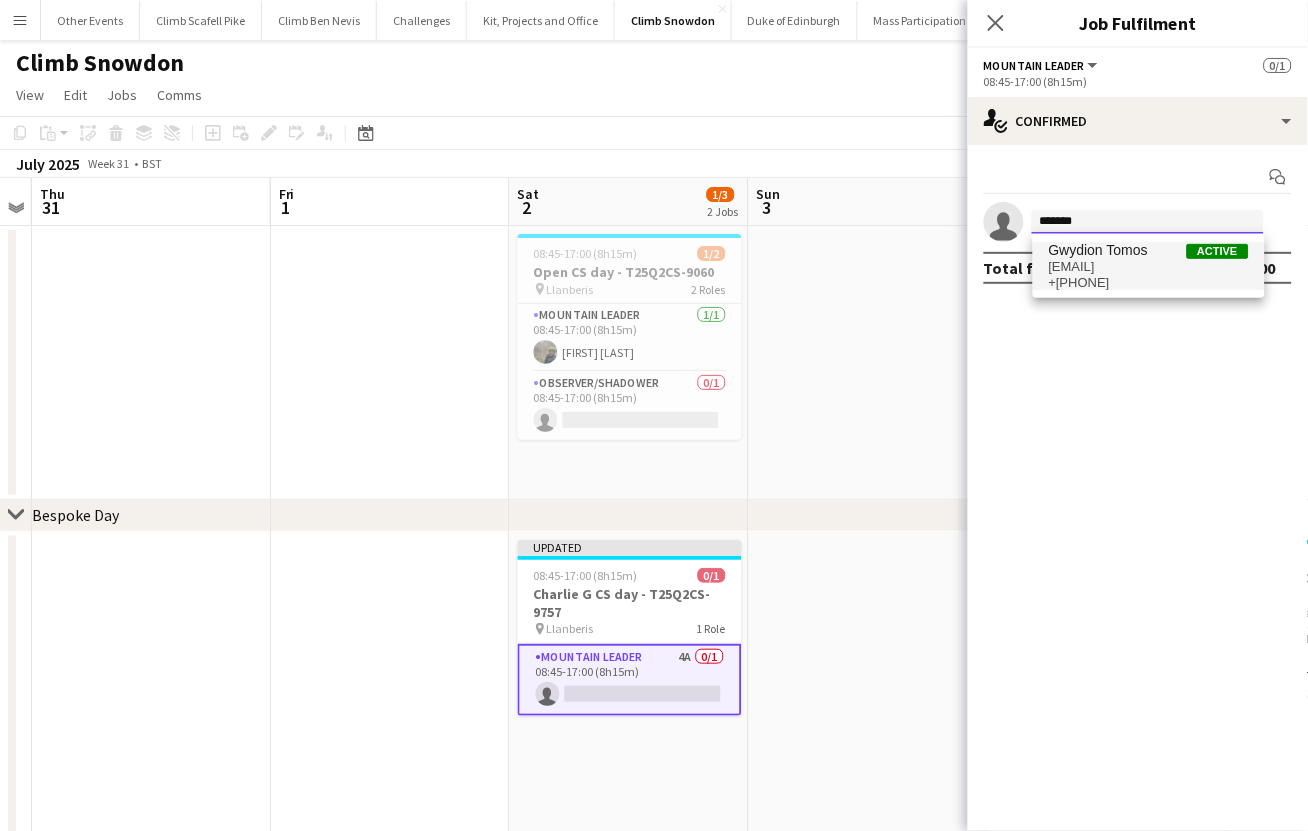 type on "*******" 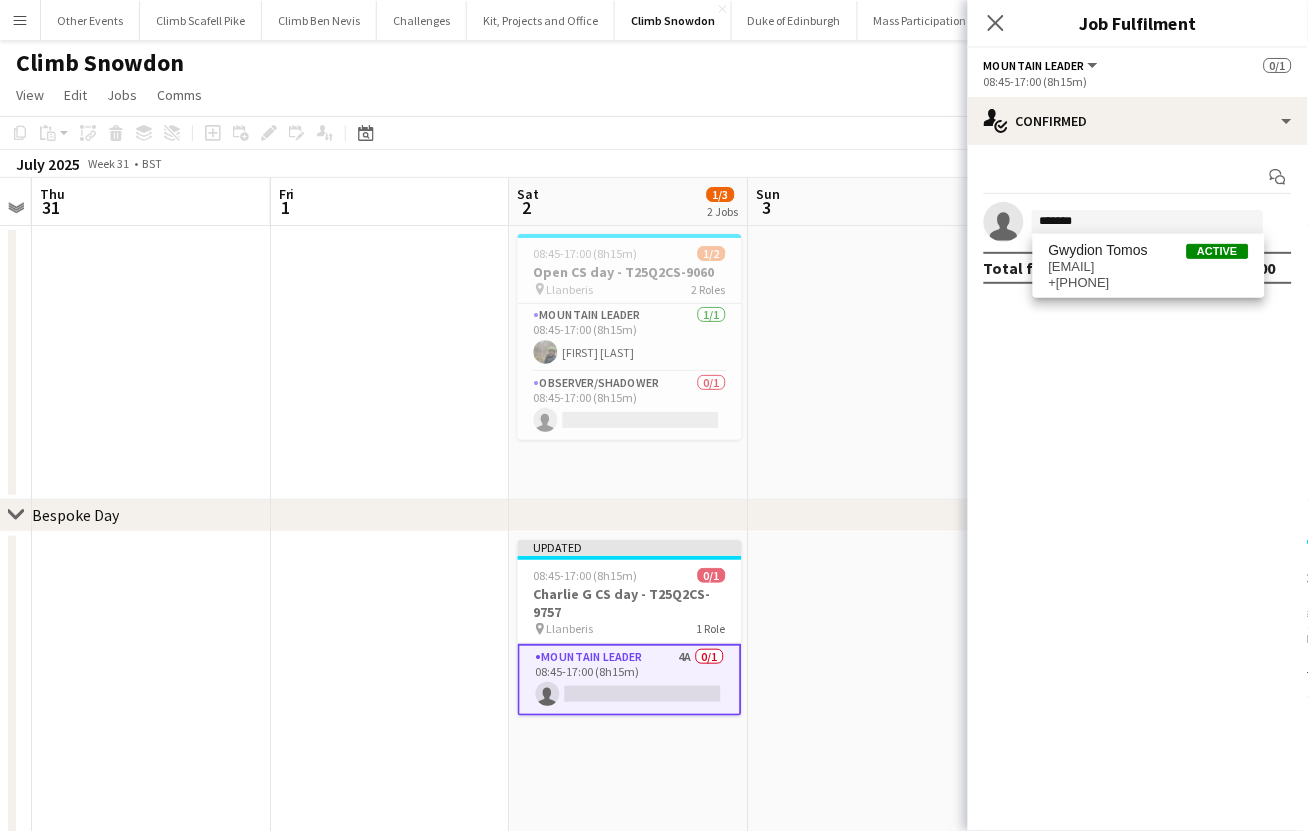 click on "+[PHONE]" at bounding box center [1149, 283] 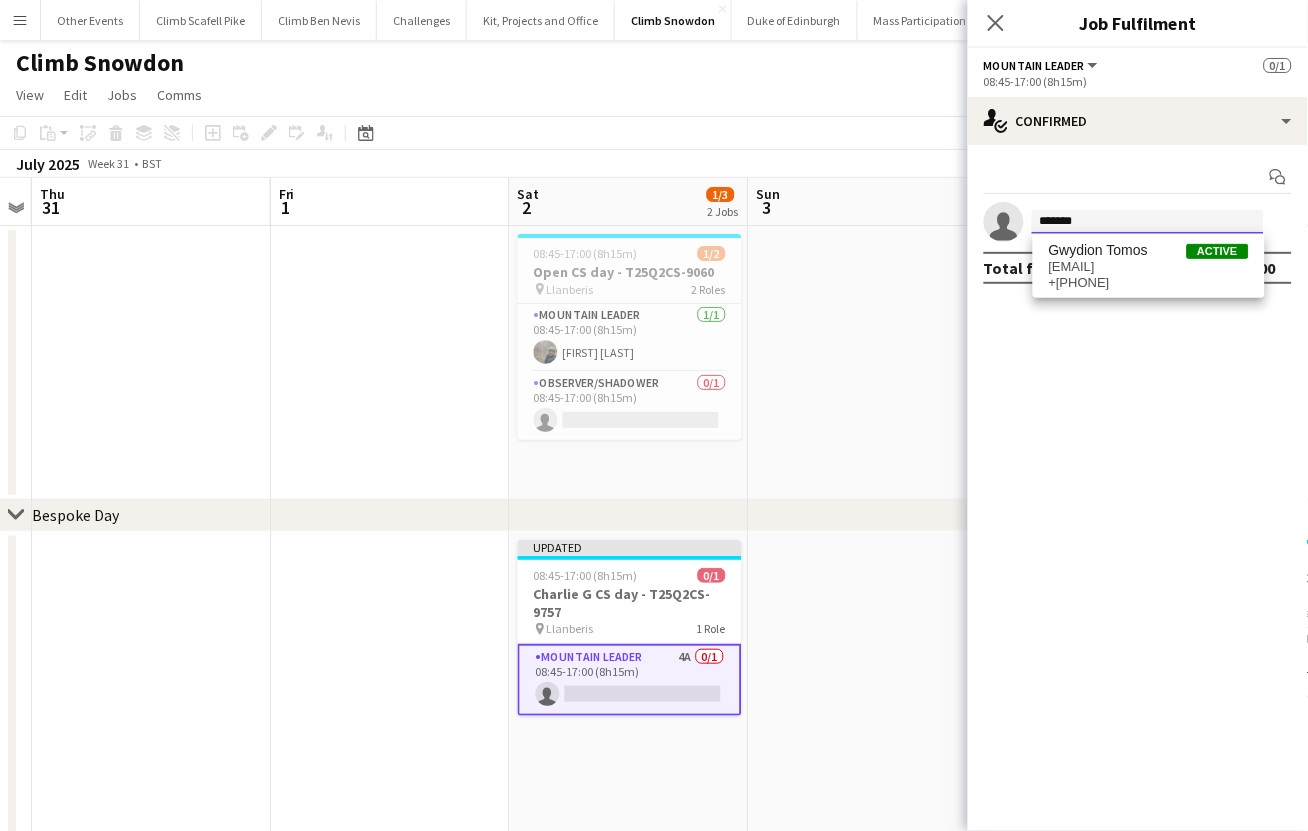 type 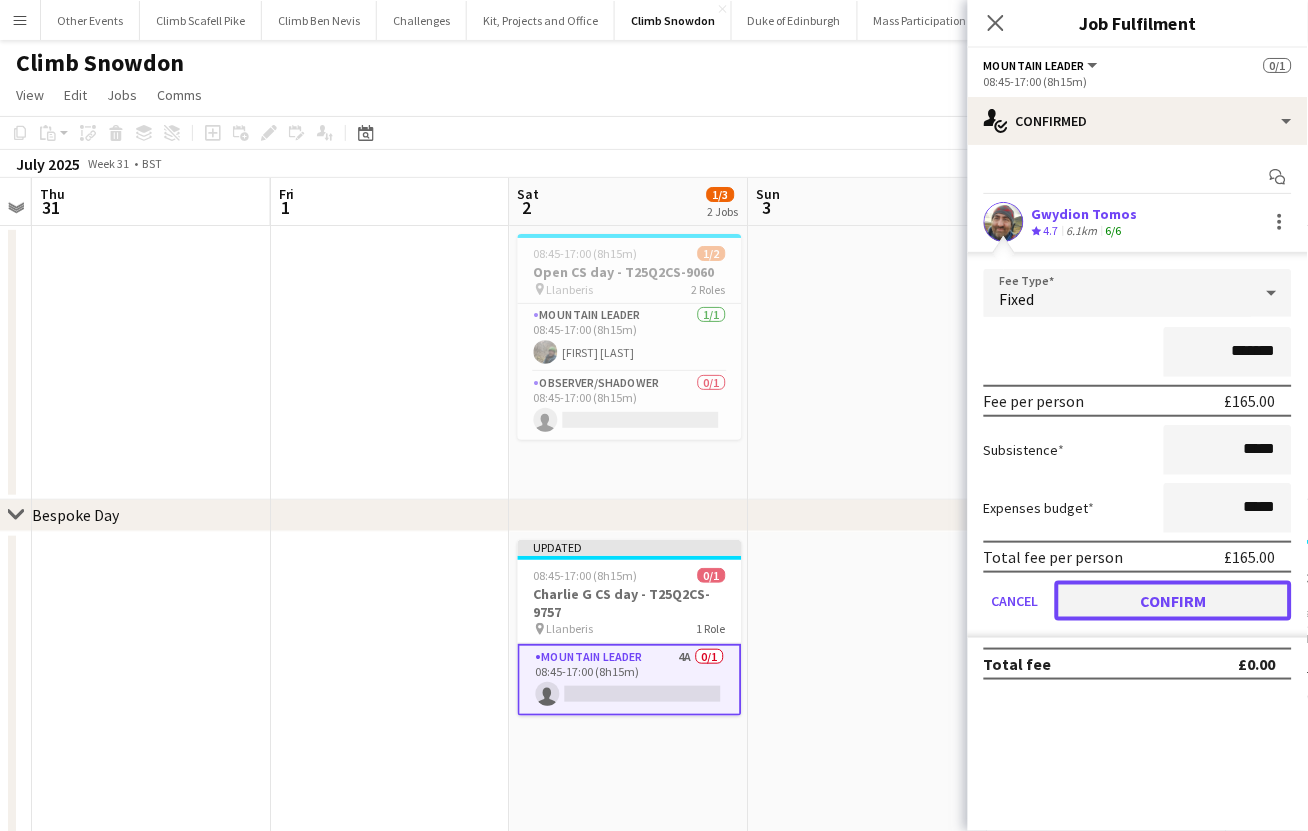 click on "Confirm" at bounding box center [1173, 601] 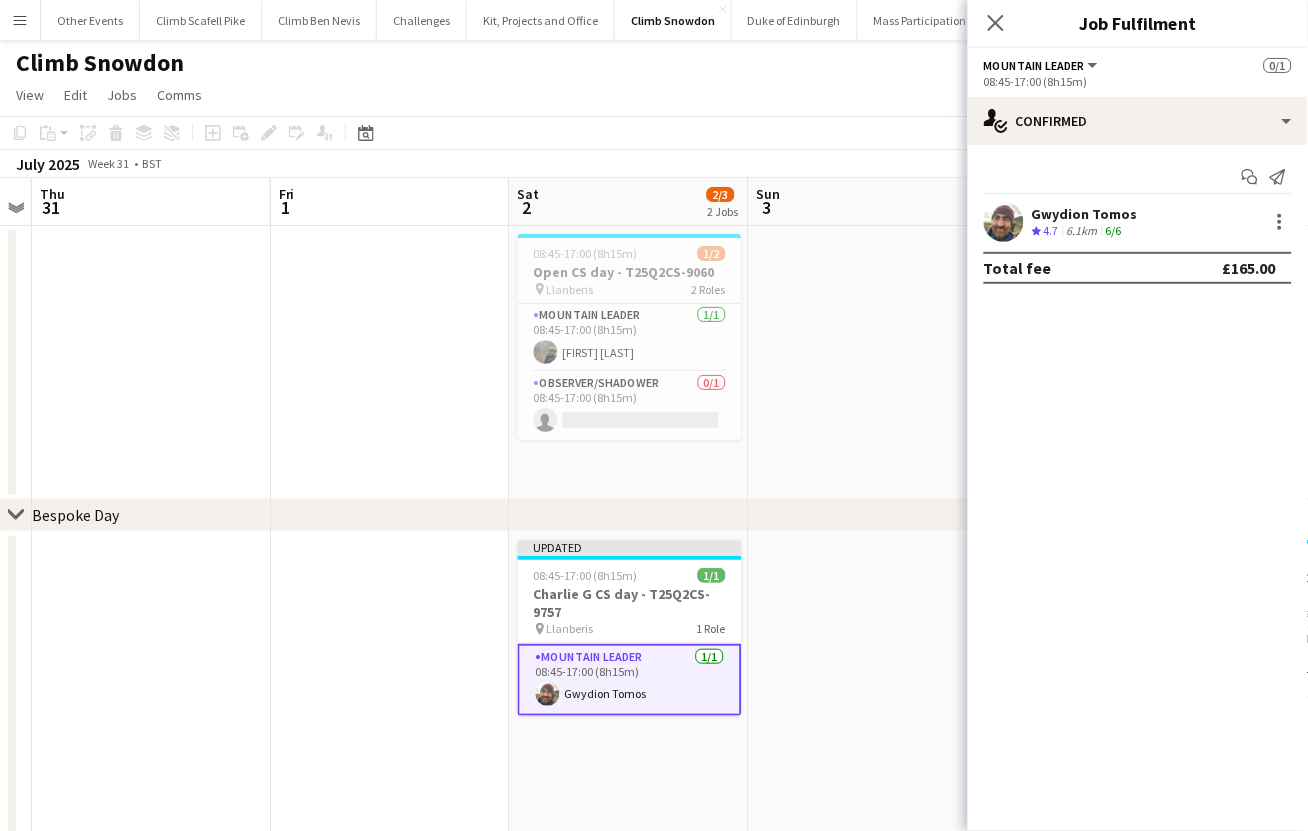 drag, startPoint x: 765, startPoint y: 457, endPoint x: 879, endPoint y: 343, distance: 161.22035 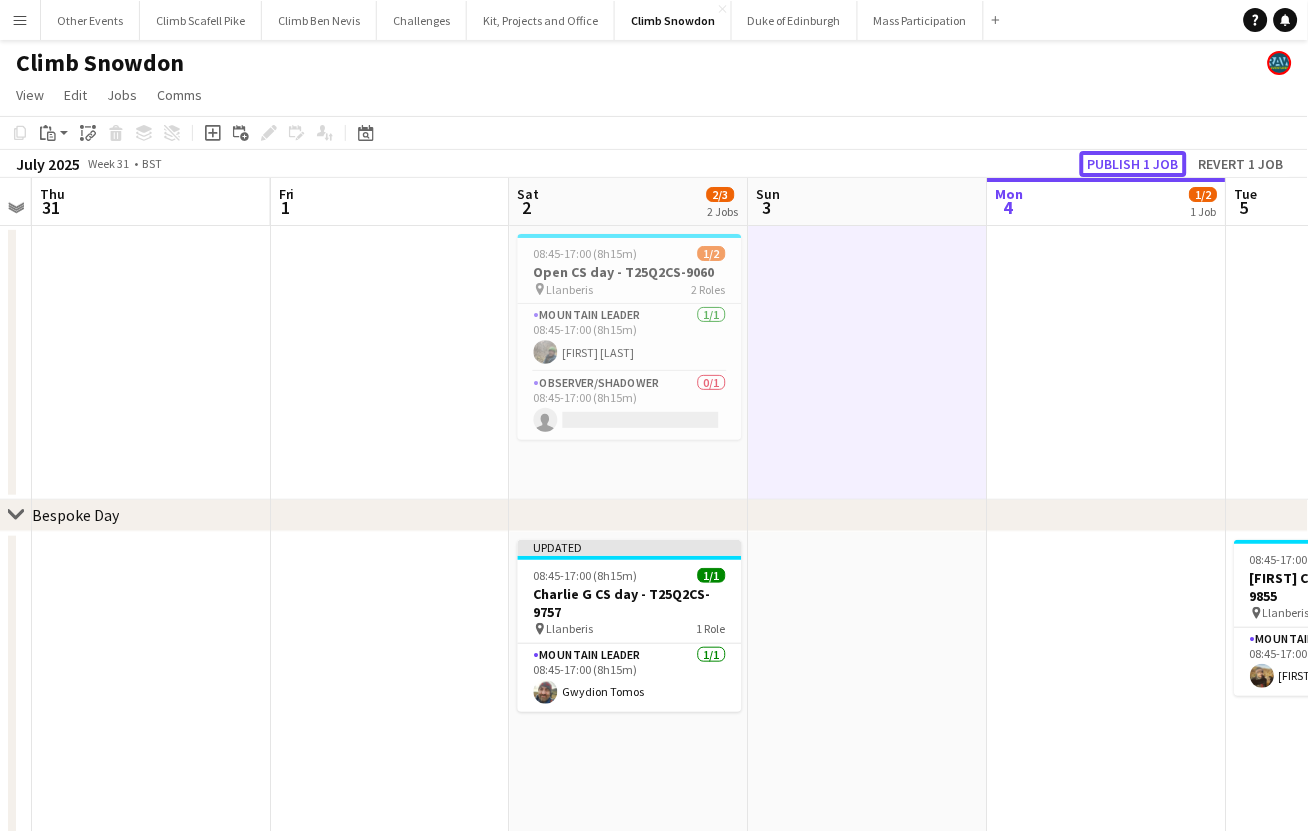 click on "Publish 1 job" 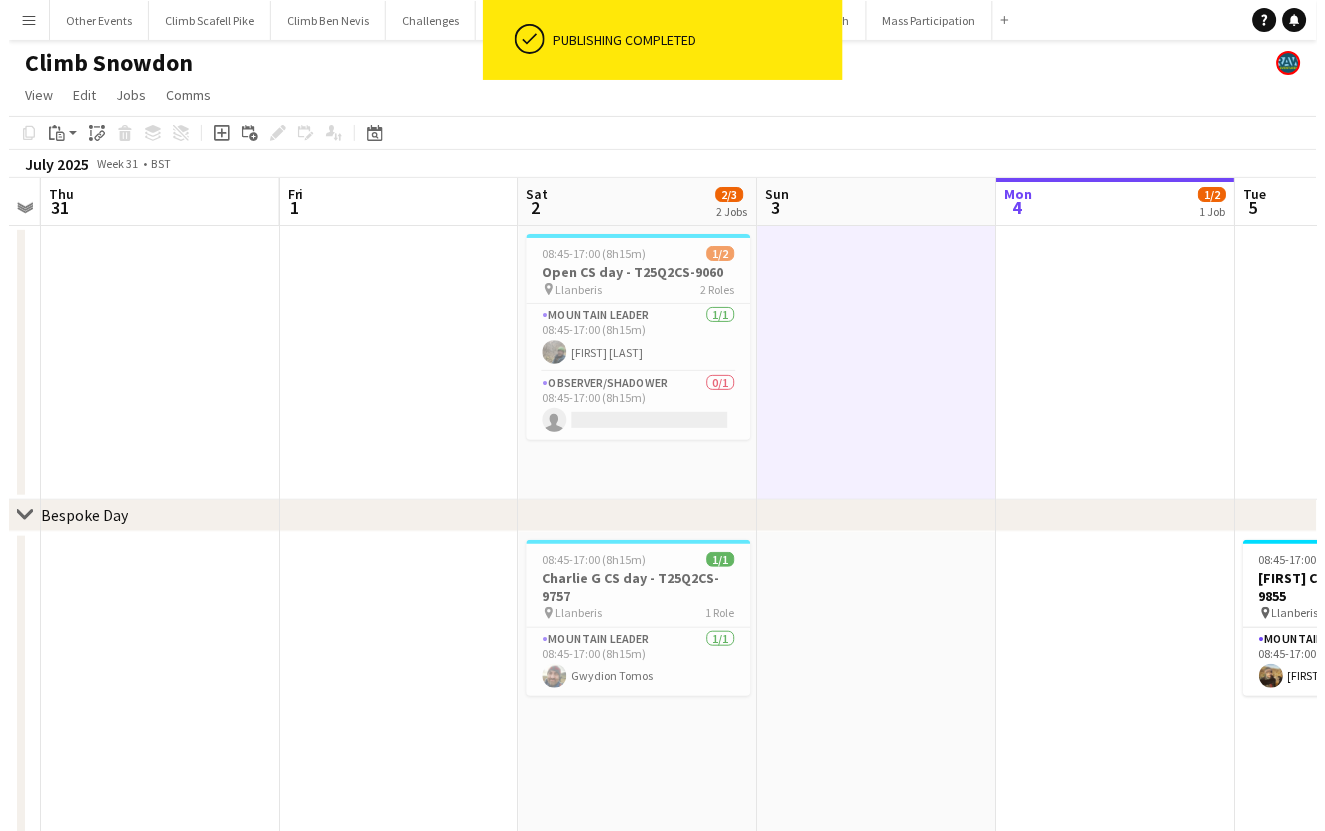 scroll, scrollTop: 0, scrollLeft: 627, axis: horizontal 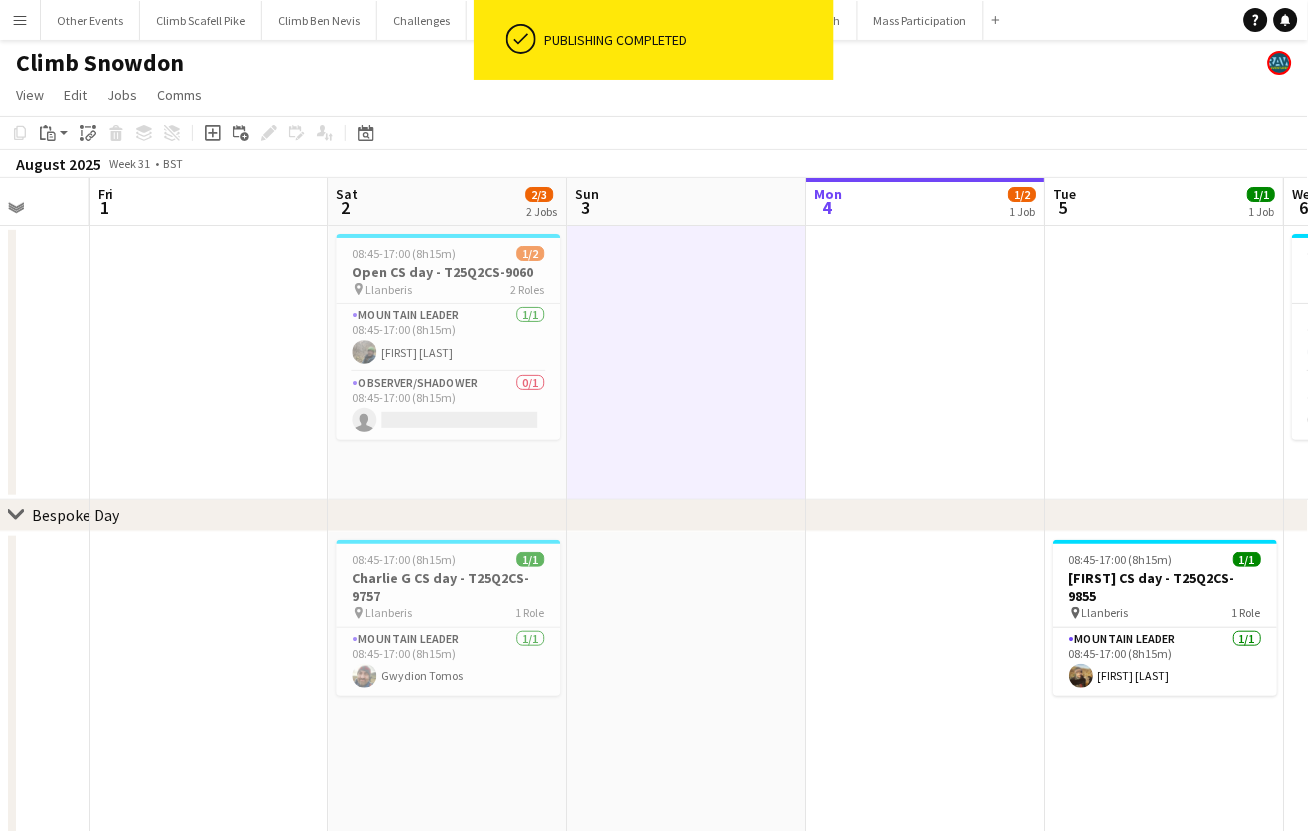 drag, startPoint x: 1016, startPoint y: 661, endPoint x: 870, endPoint y: 691, distance: 149.05032 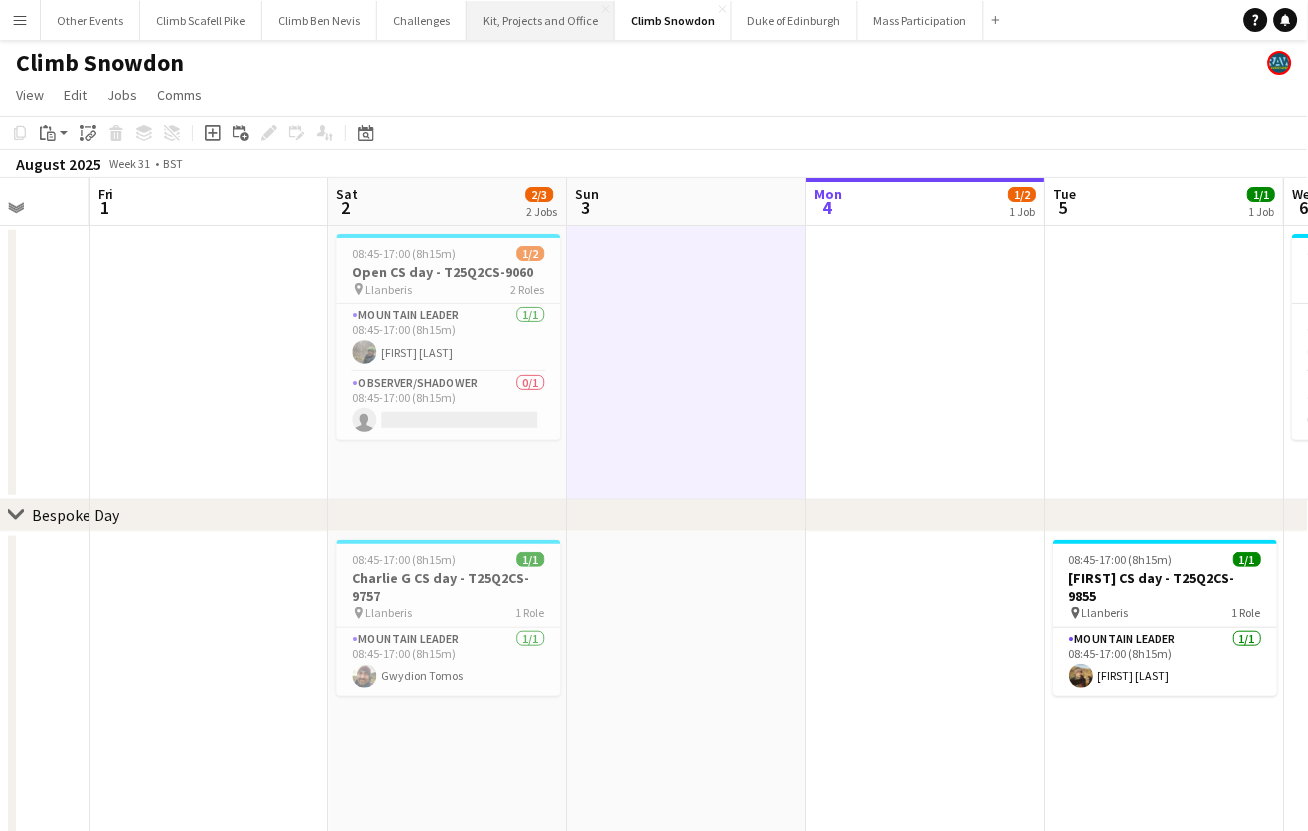 click on "Kit, Projects and Office
Close" at bounding box center (541, 20) 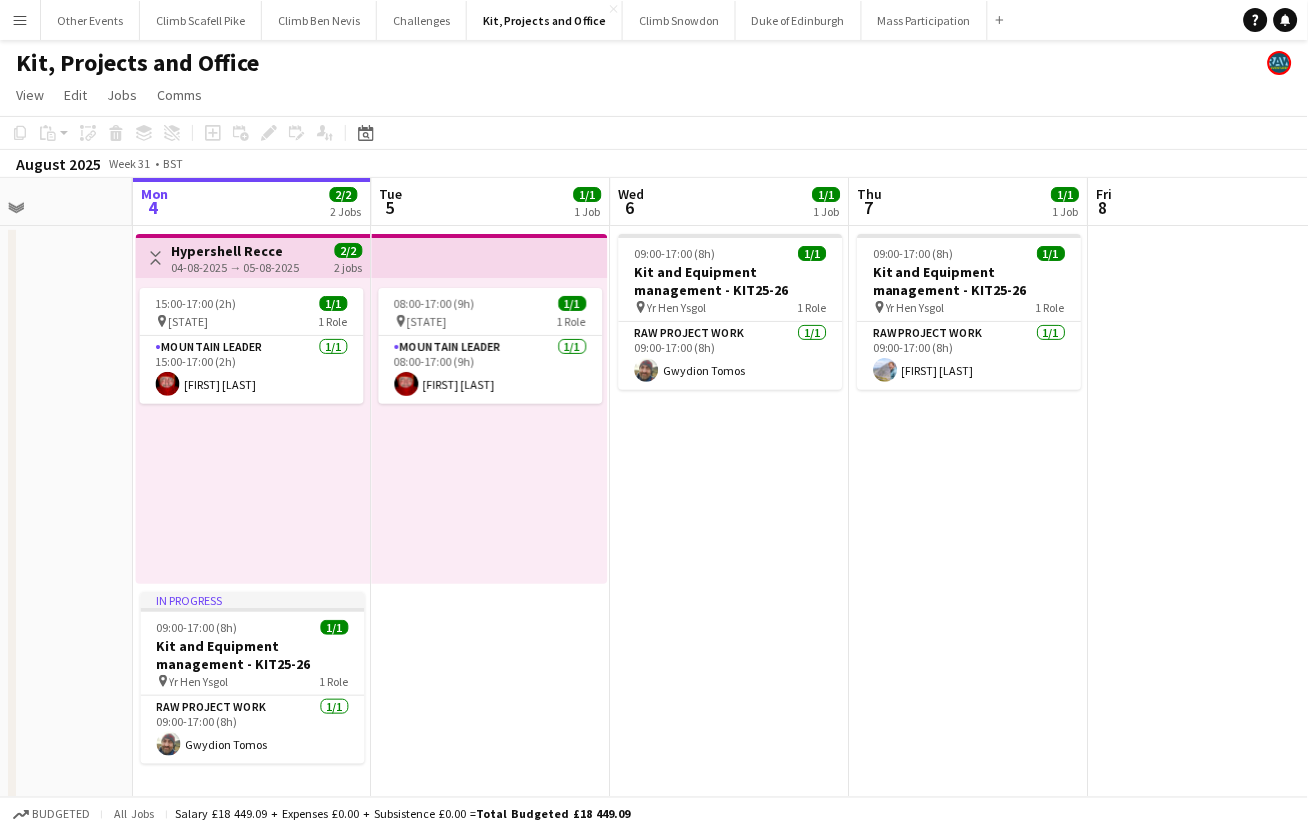 scroll, scrollTop: 0, scrollLeft: 585, axis: horizontal 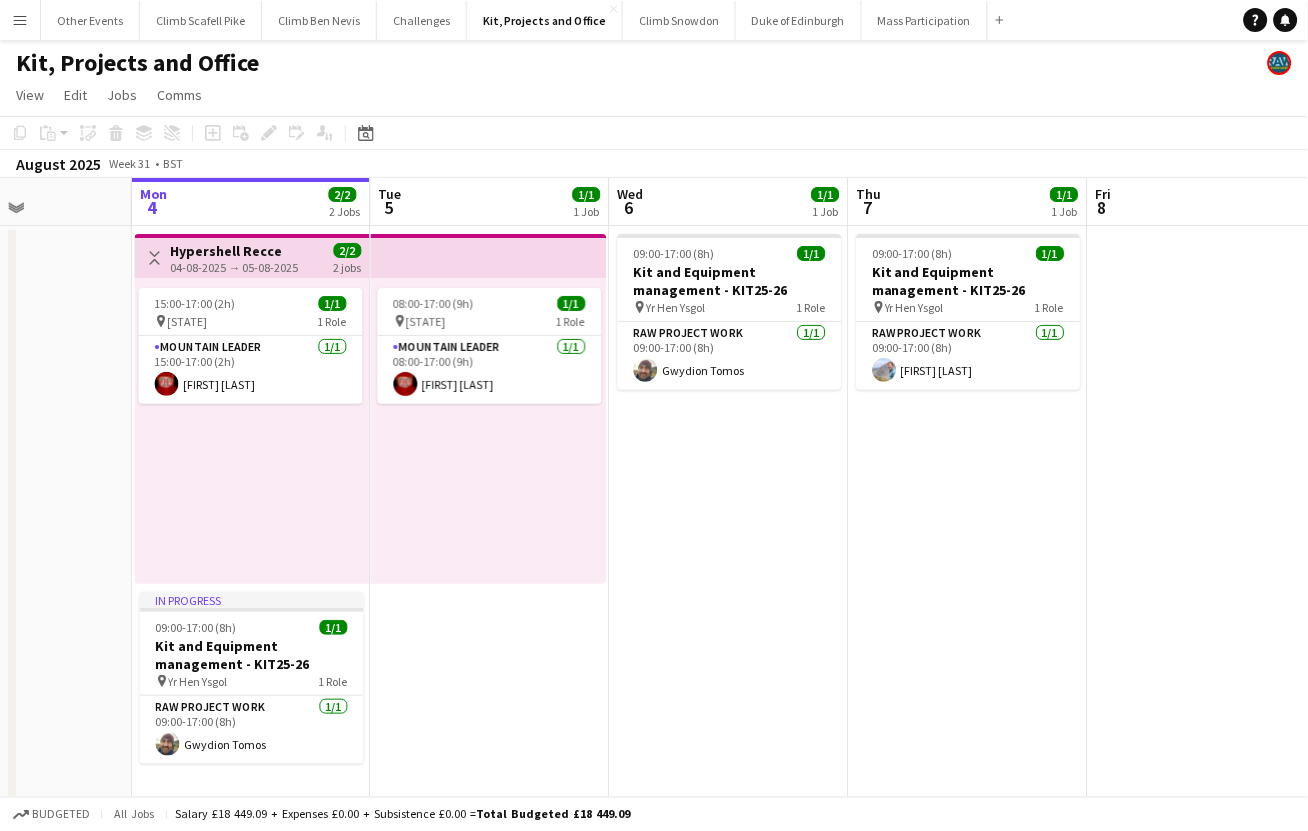 drag, startPoint x: 895, startPoint y: 482, endPoint x: 821, endPoint y: 488, distance: 74.24284 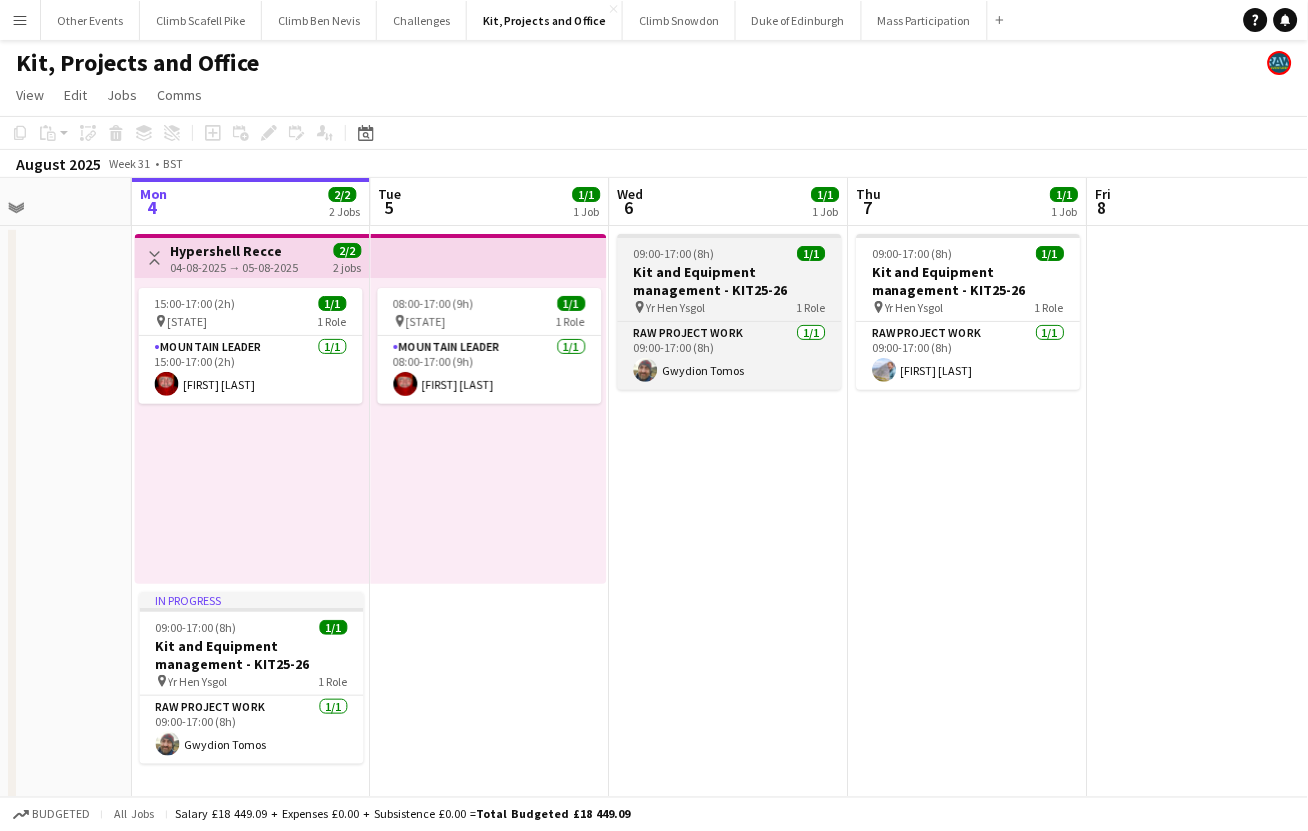 click on "Kit and Equipment management - KIT25-26" at bounding box center (730, 281) 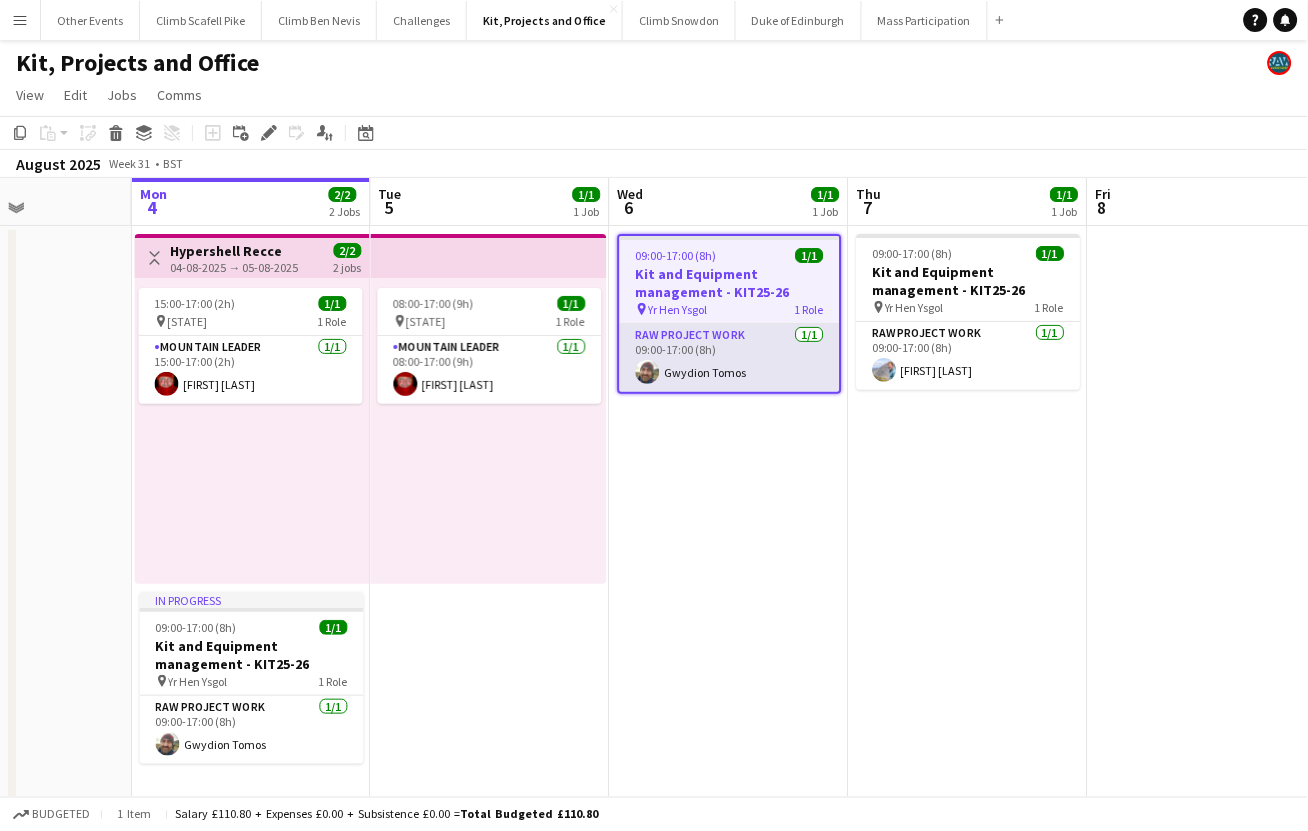 click on "RAW project work   1/1   09:00-17:00 (8h)
[FIRST] [LAST]" at bounding box center (730, 358) 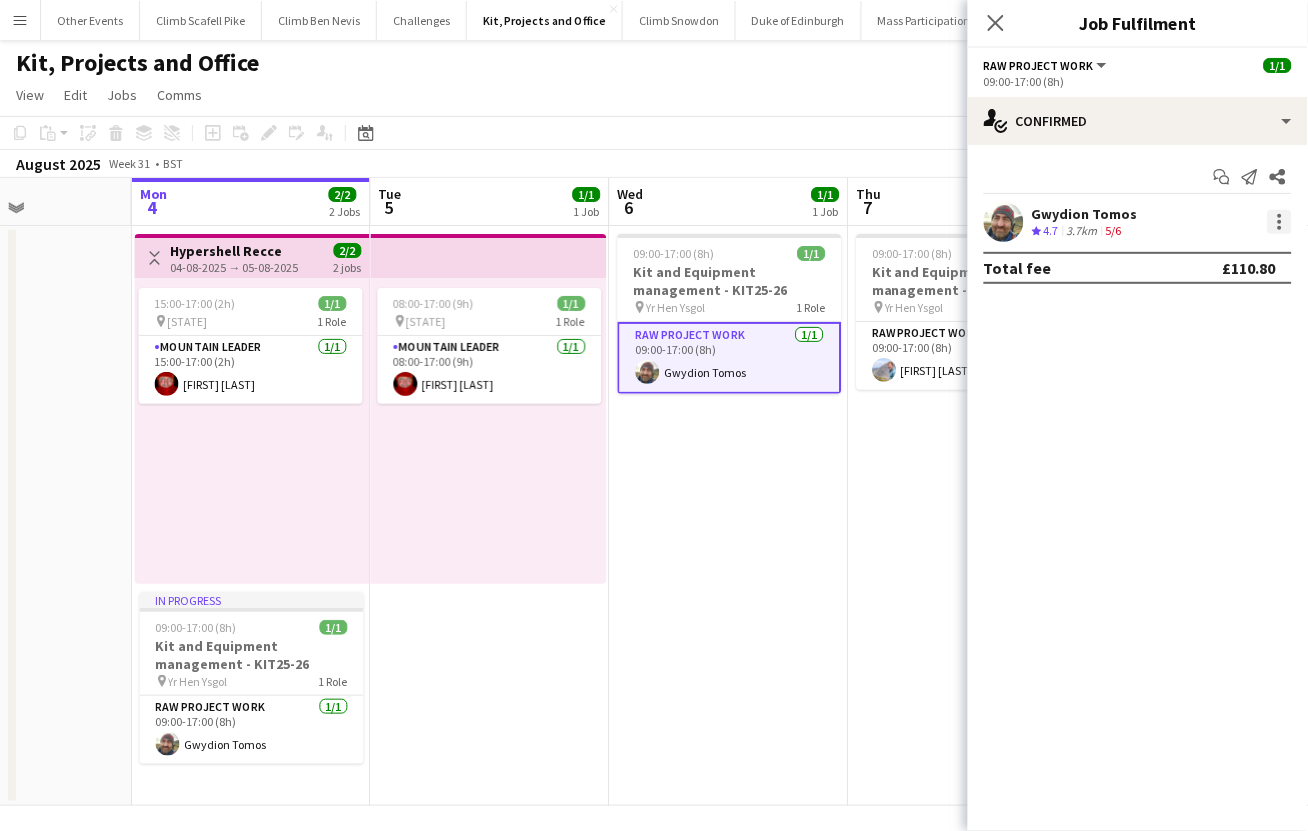 click at bounding box center (1280, 222) 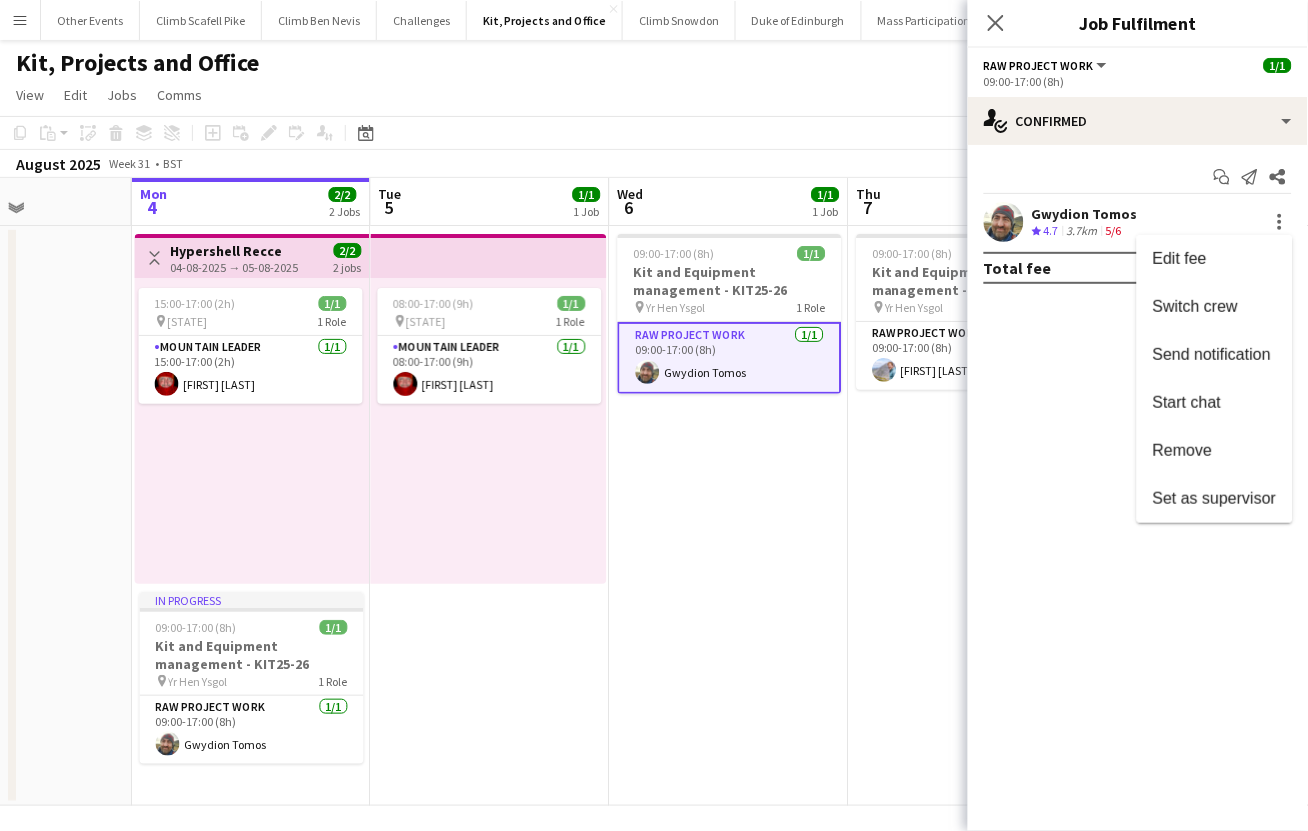 click on "Remove" at bounding box center [1215, 451] 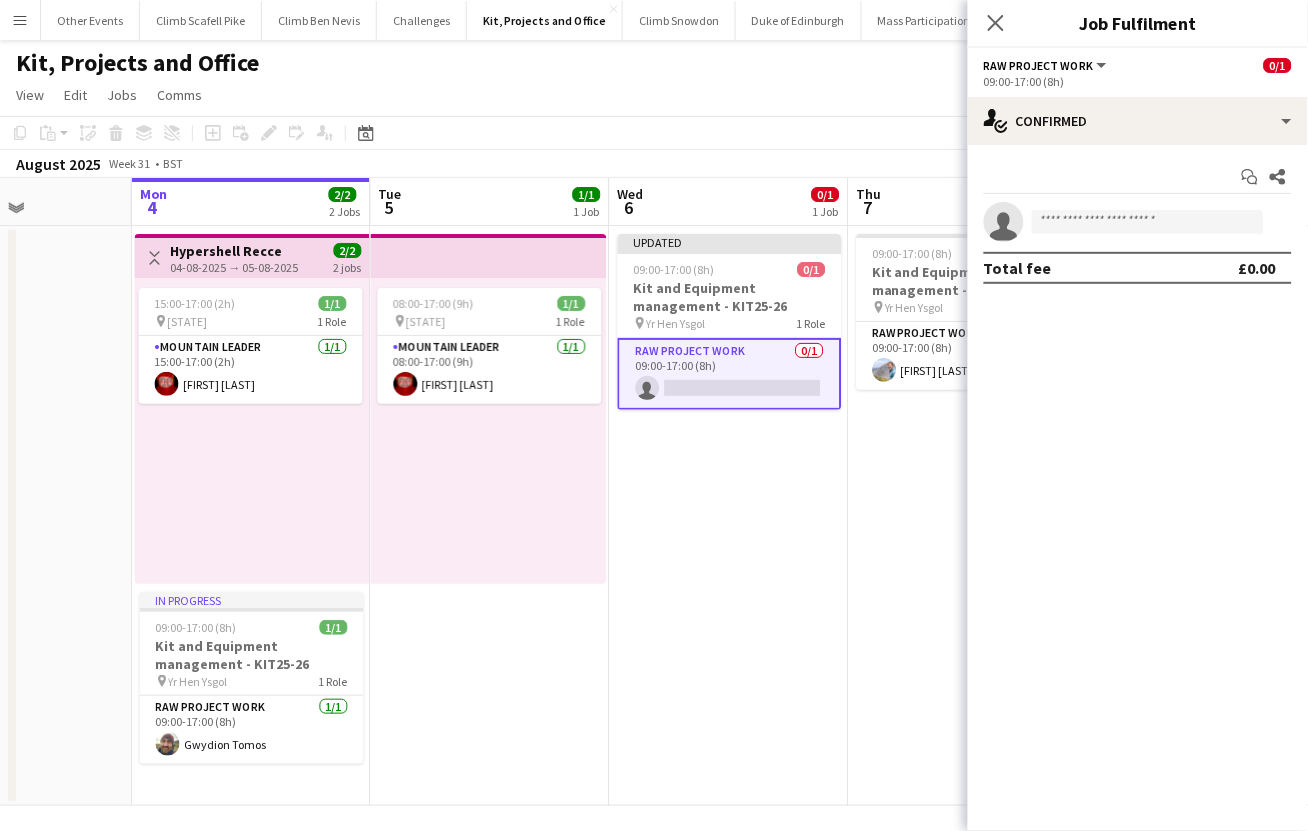 click on "Updated   09:00-17:00 (8h)    0/1   Kit and Equipment management - KIT25-26
pin
Yr Hen Ysgol   1 Role   RAW project work   0/1   09:00-17:00 (8h)
single-neutral-actions" at bounding box center [729, 516] 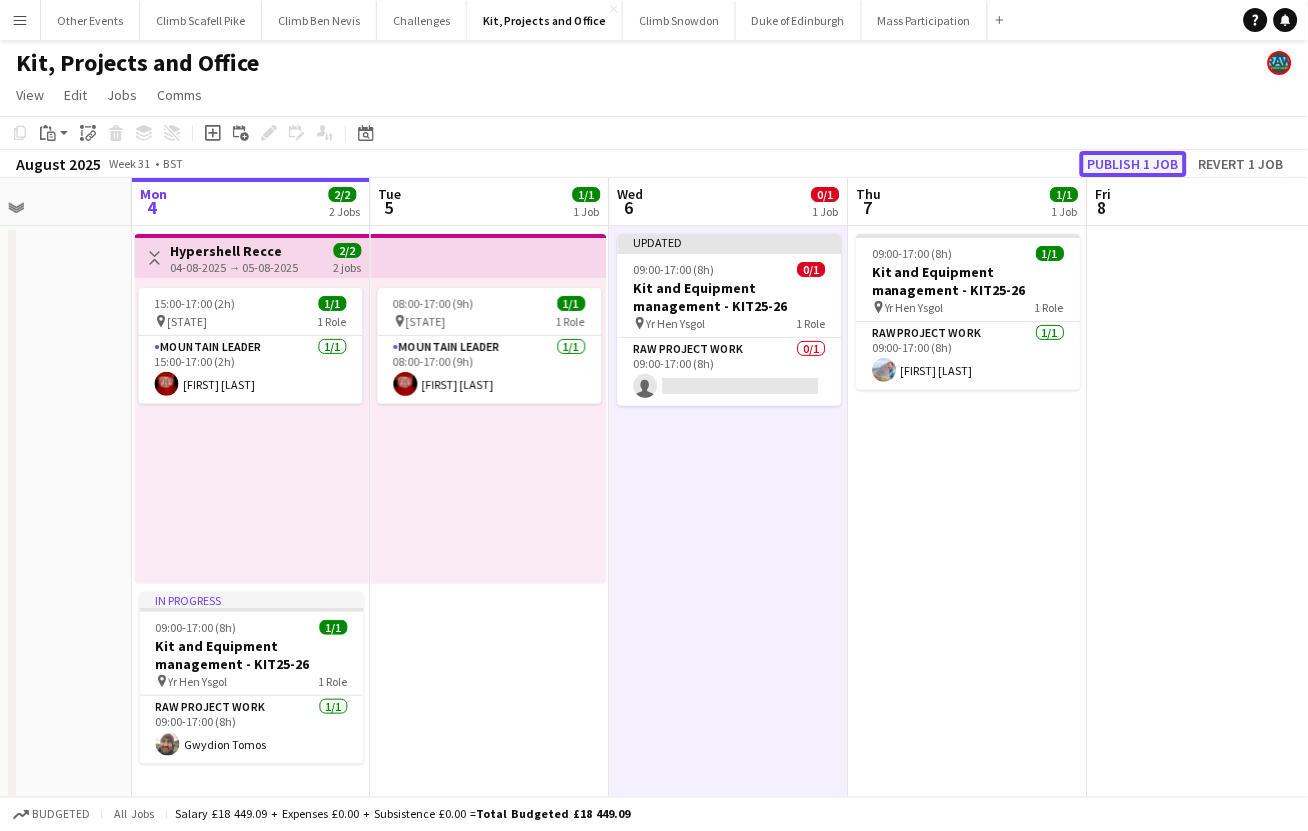 click on "Publish 1 job" 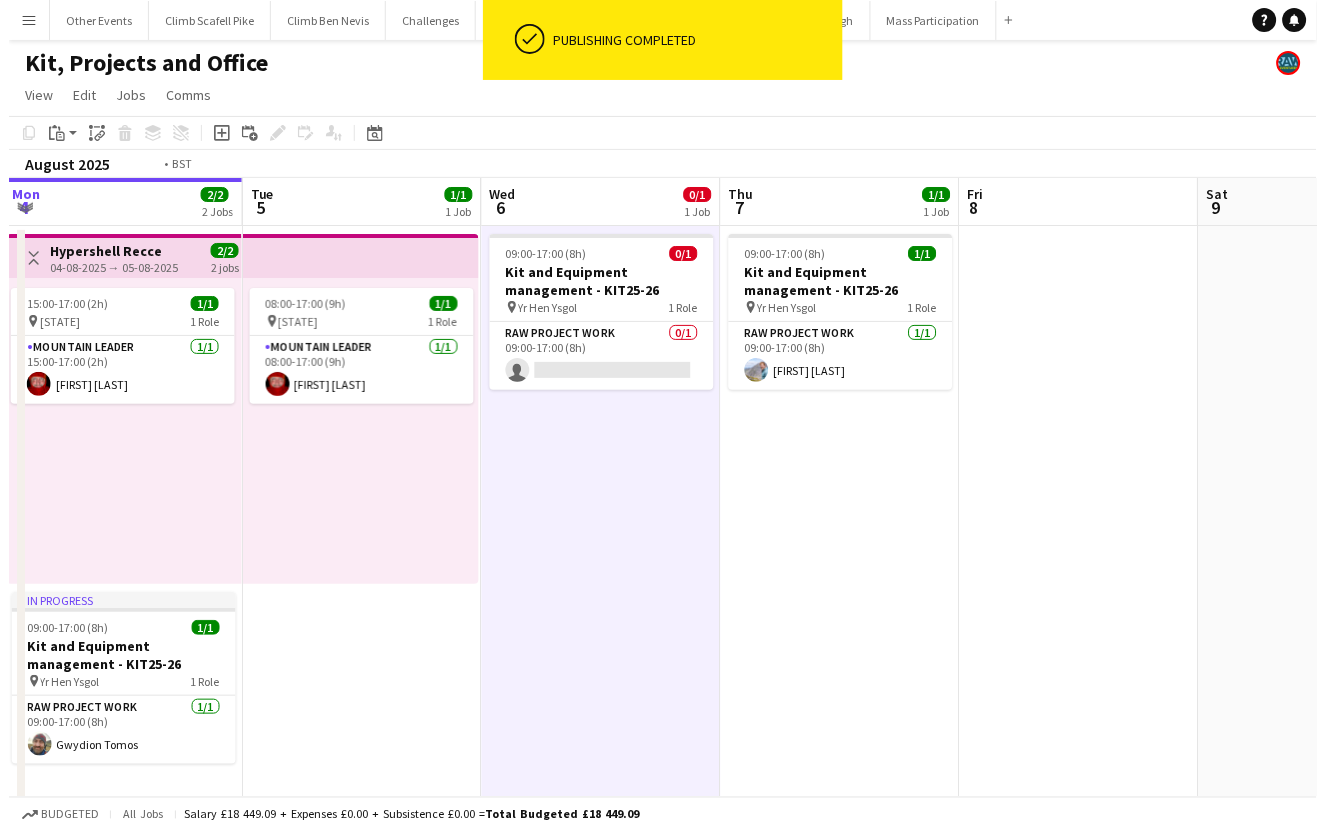 scroll, scrollTop: 0, scrollLeft: 418, axis: horizontal 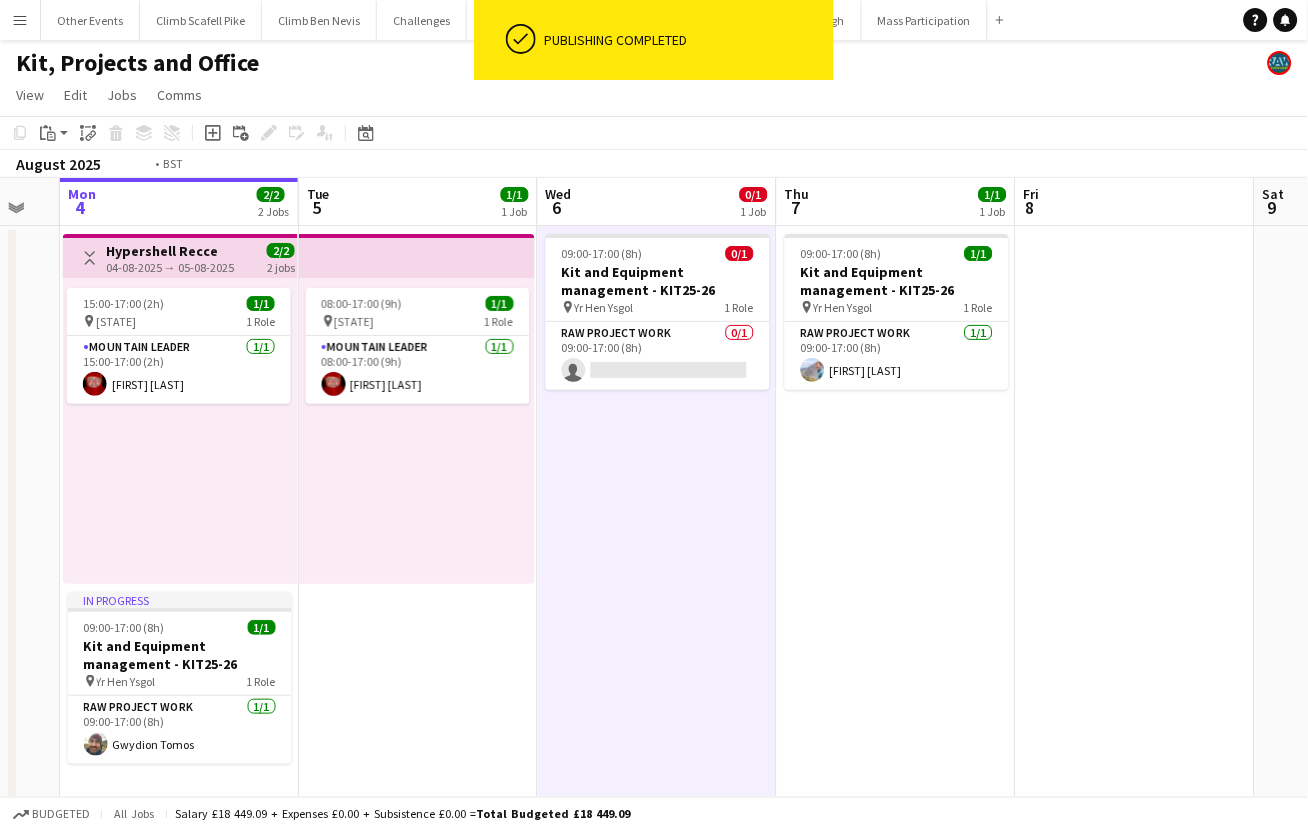drag, startPoint x: 1195, startPoint y: 521, endPoint x: 1123, endPoint y: 517, distance: 72.11102 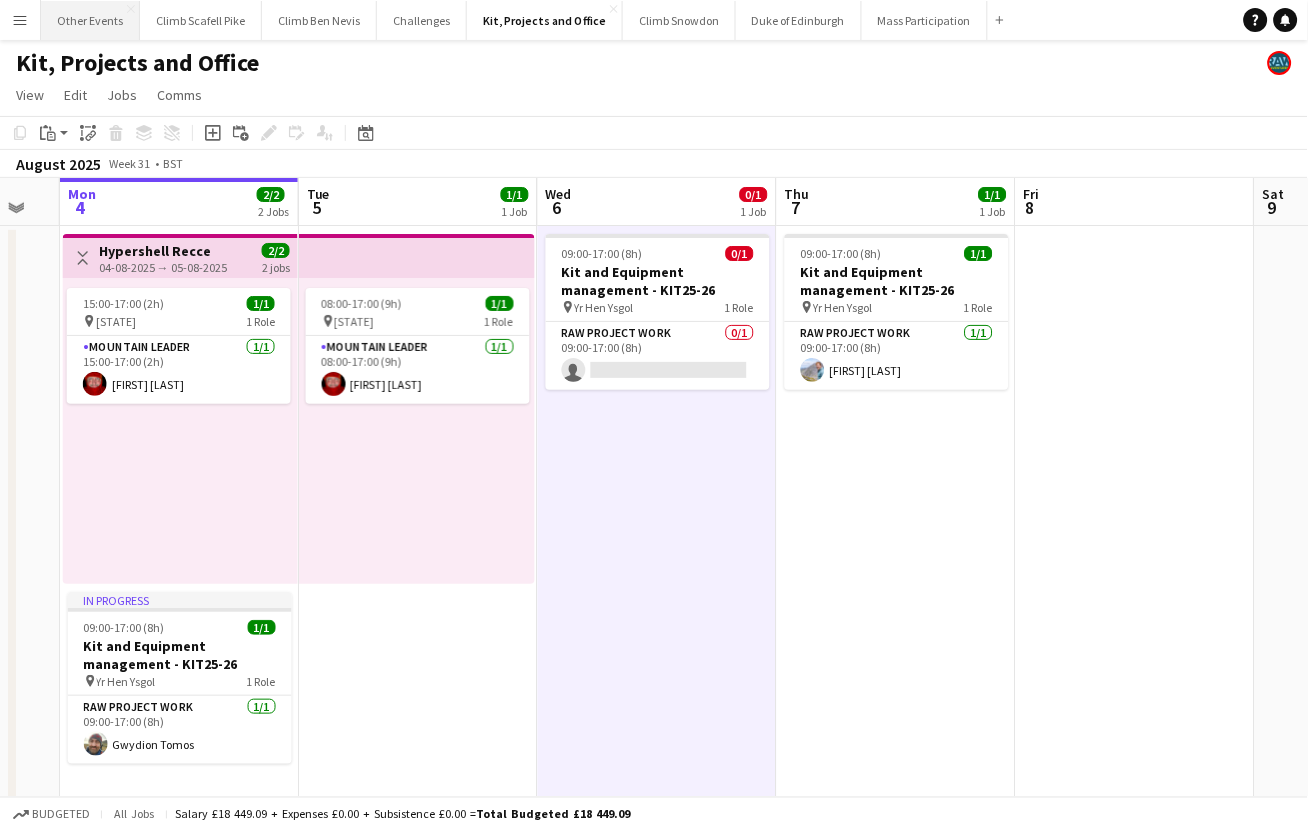 click on "Other Events
Close" at bounding box center (90, 20) 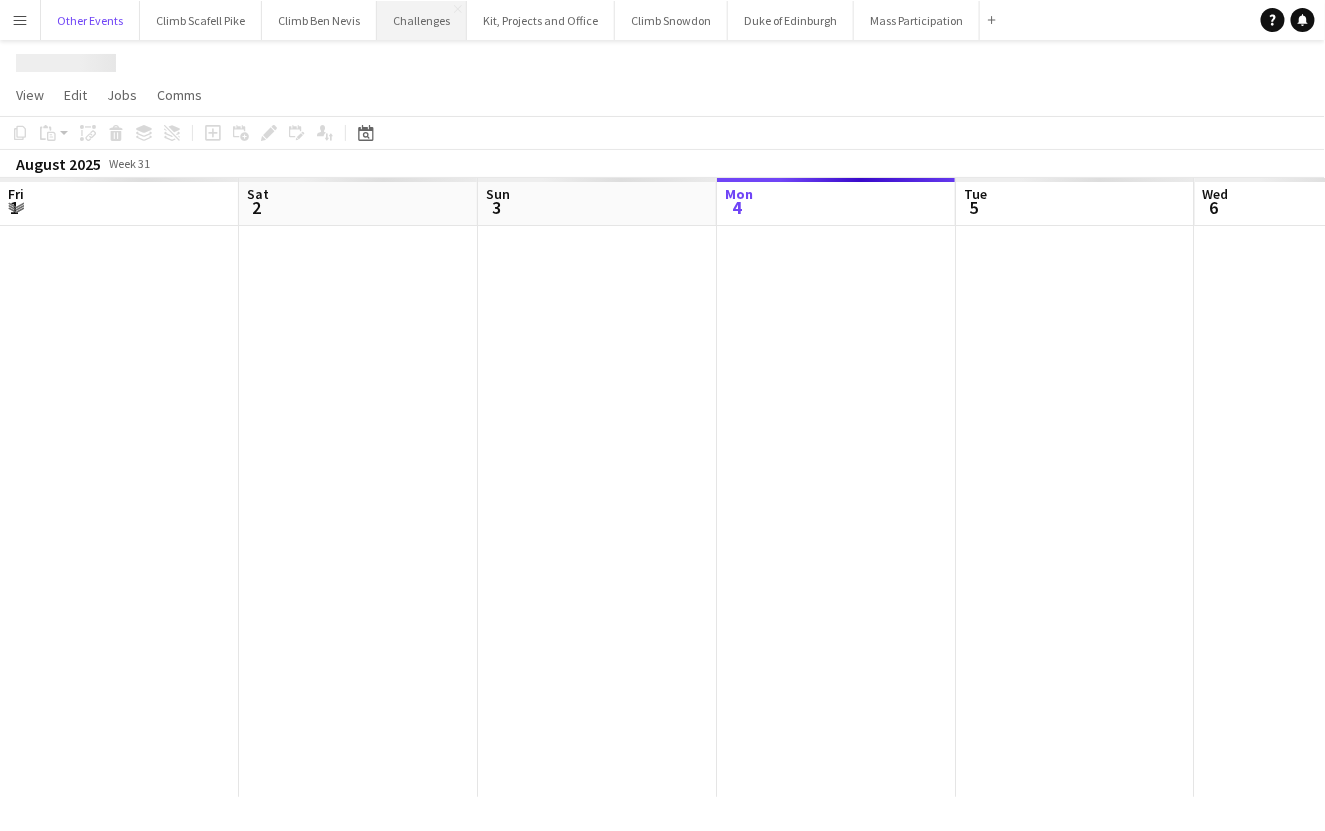 scroll, scrollTop: 0, scrollLeft: 477, axis: horizontal 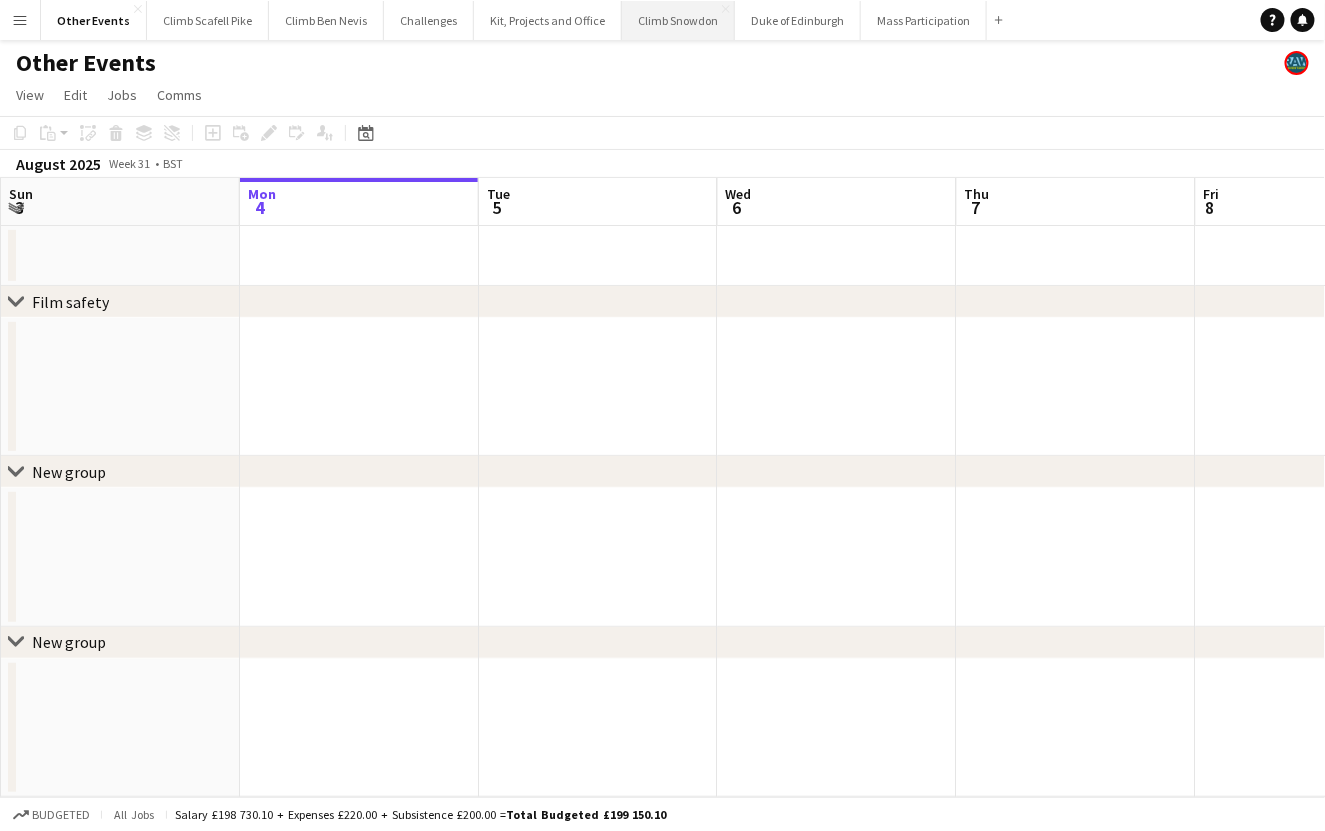 click on "Climb Snowdon
Close" at bounding box center (678, 20) 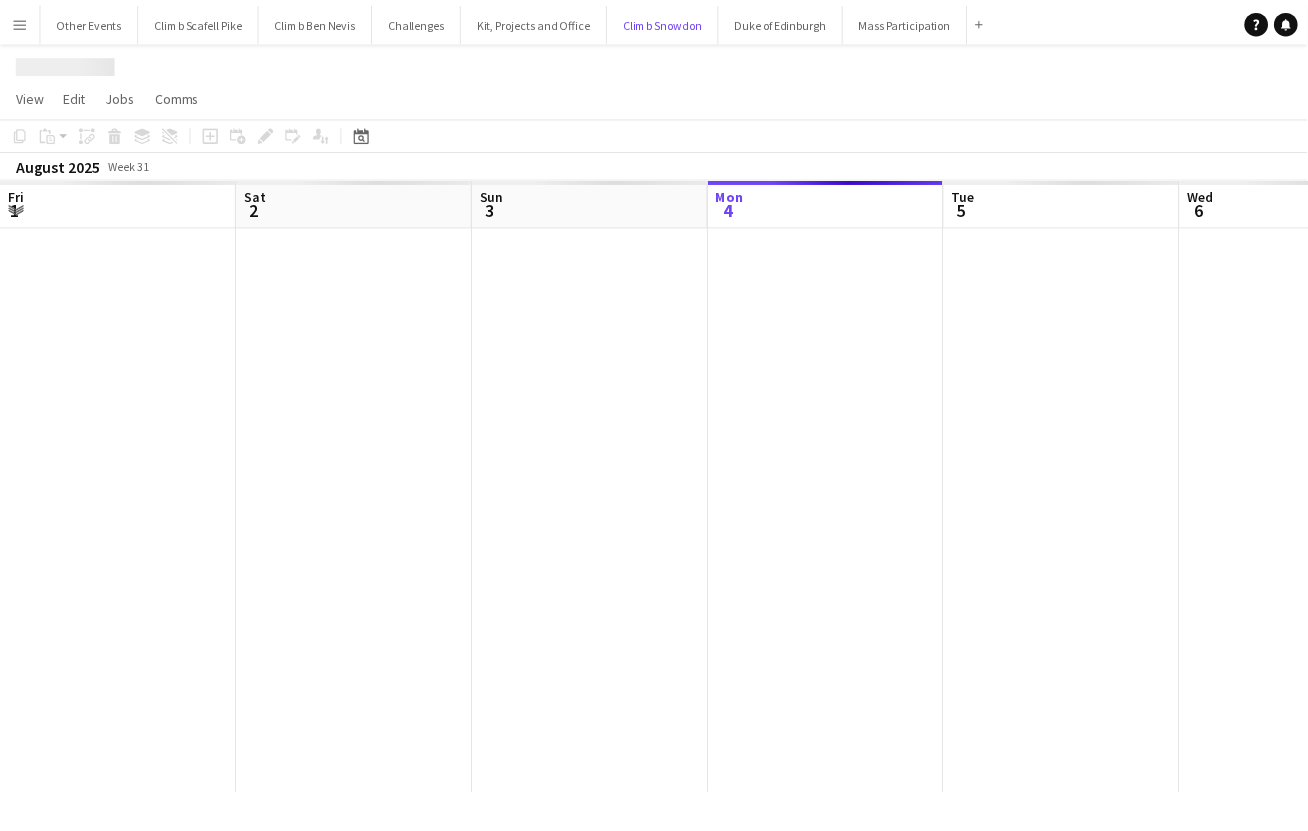 scroll, scrollTop: 0, scrollLeft: 477, axis: horizontal 